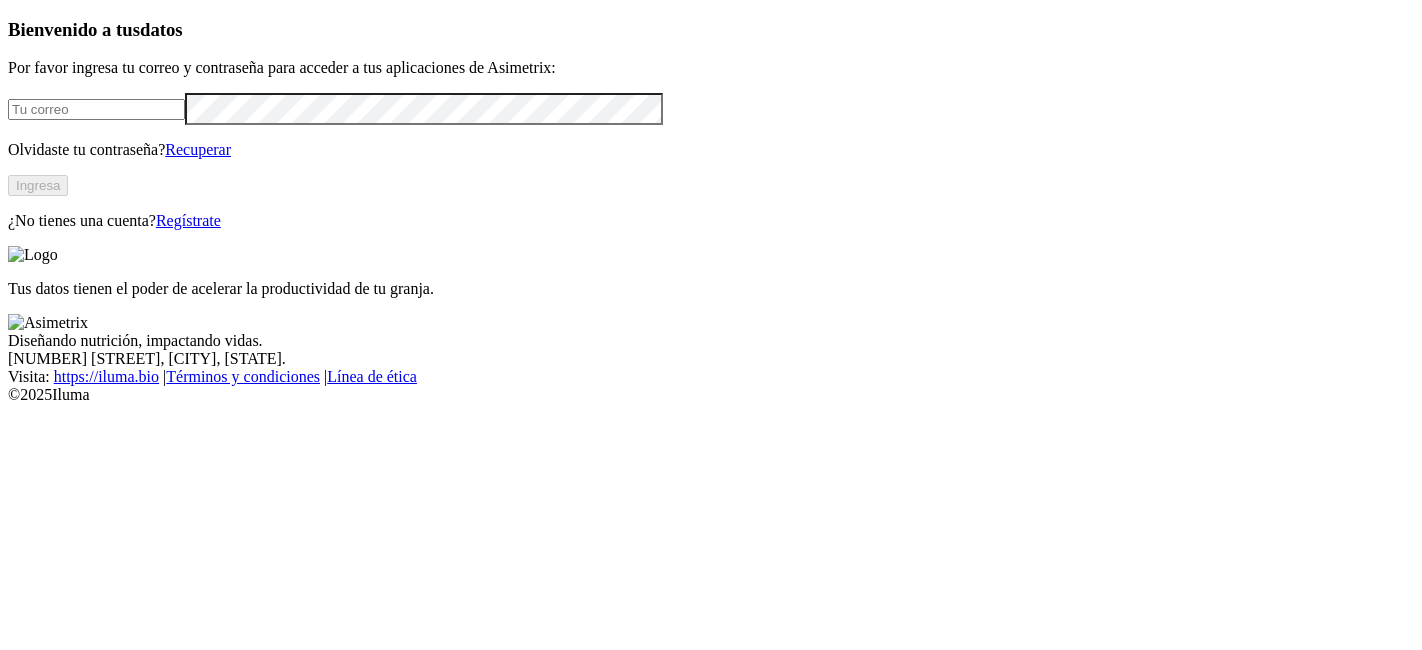 scroll, scrollTop: 0, scrollLeft: 0, axis: both 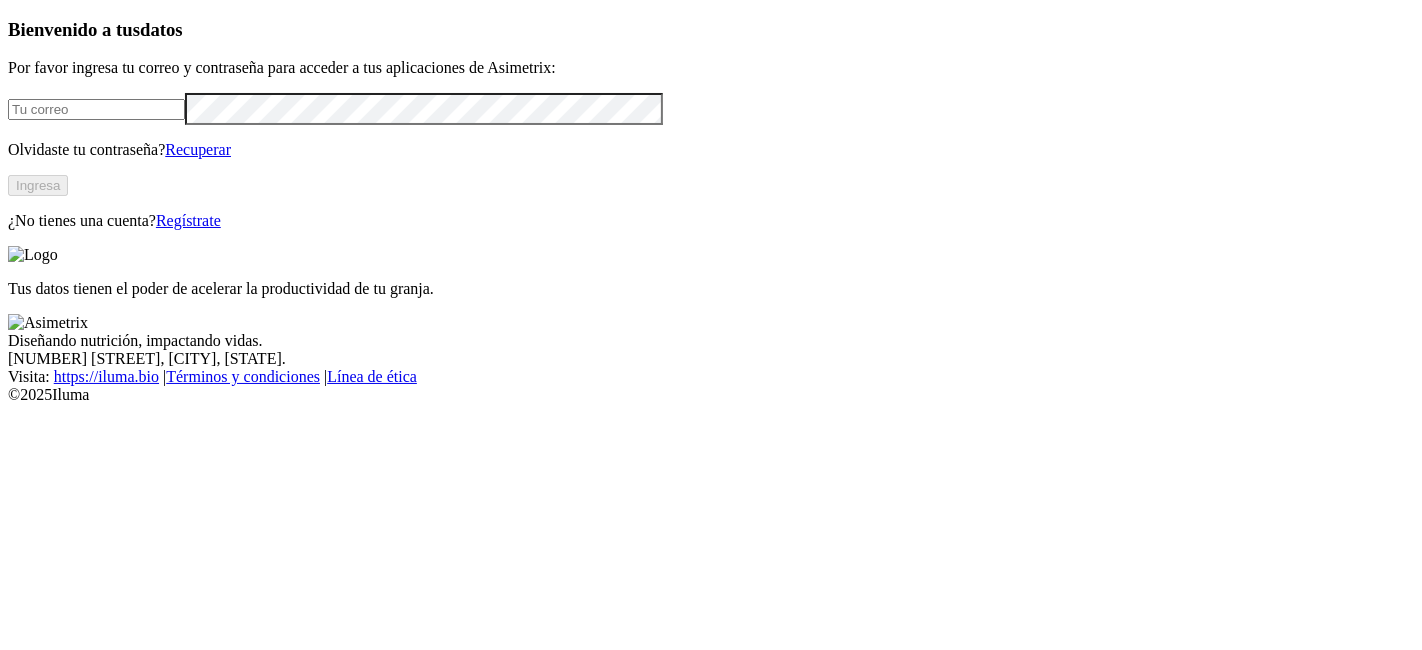type on "[EMAIL]" 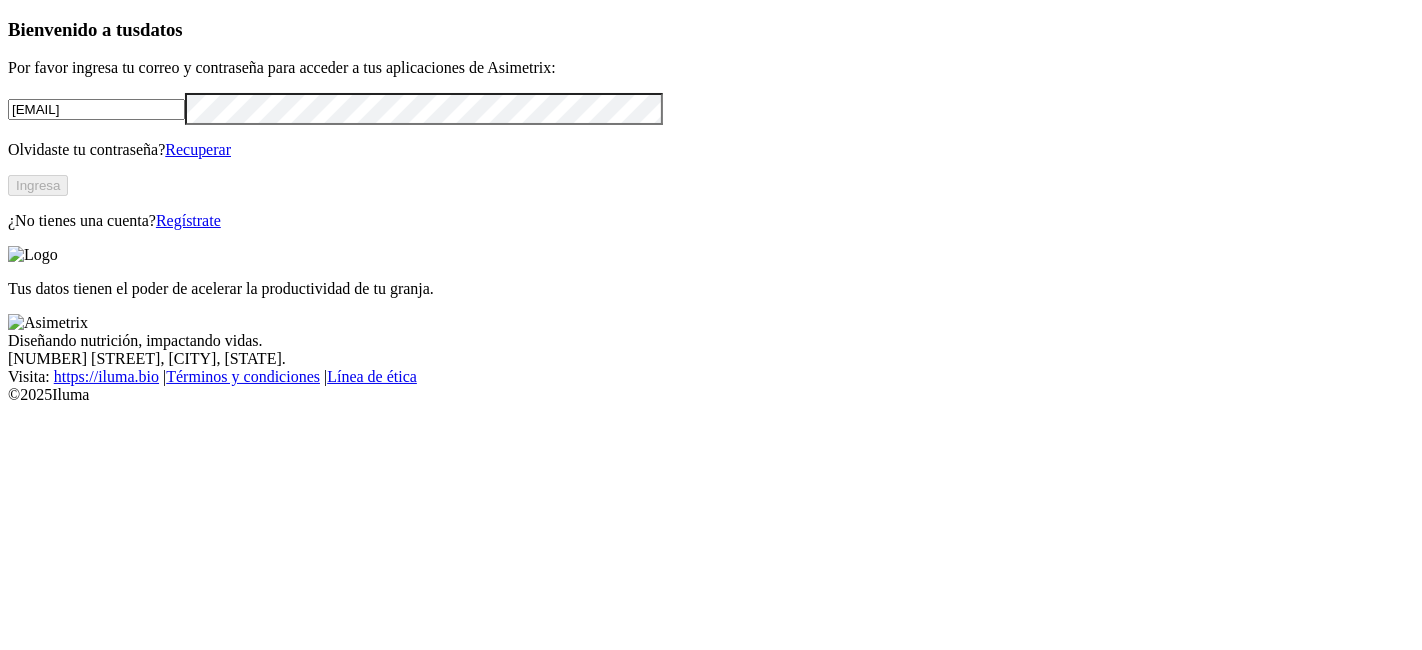 click on "Ingresa" at bounding box center (38, 185) 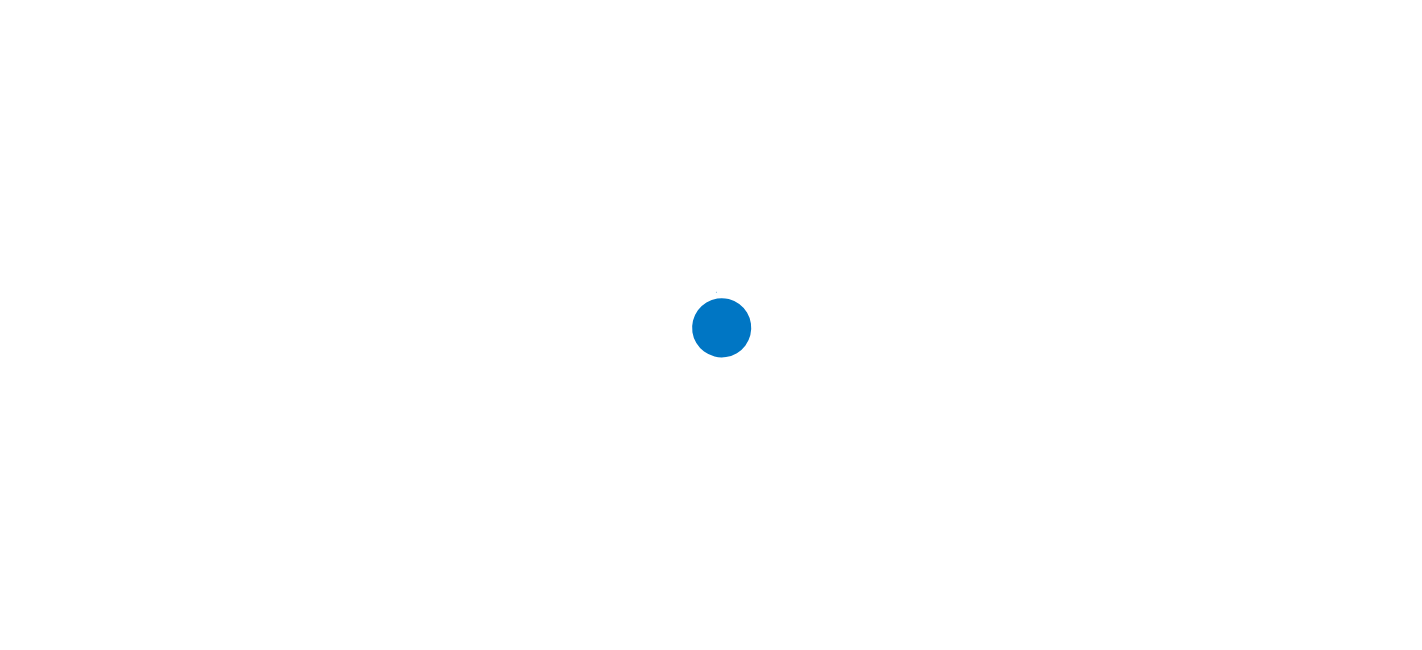 scroll, scrollTop: 0, scrollLeft: 0, axis: both 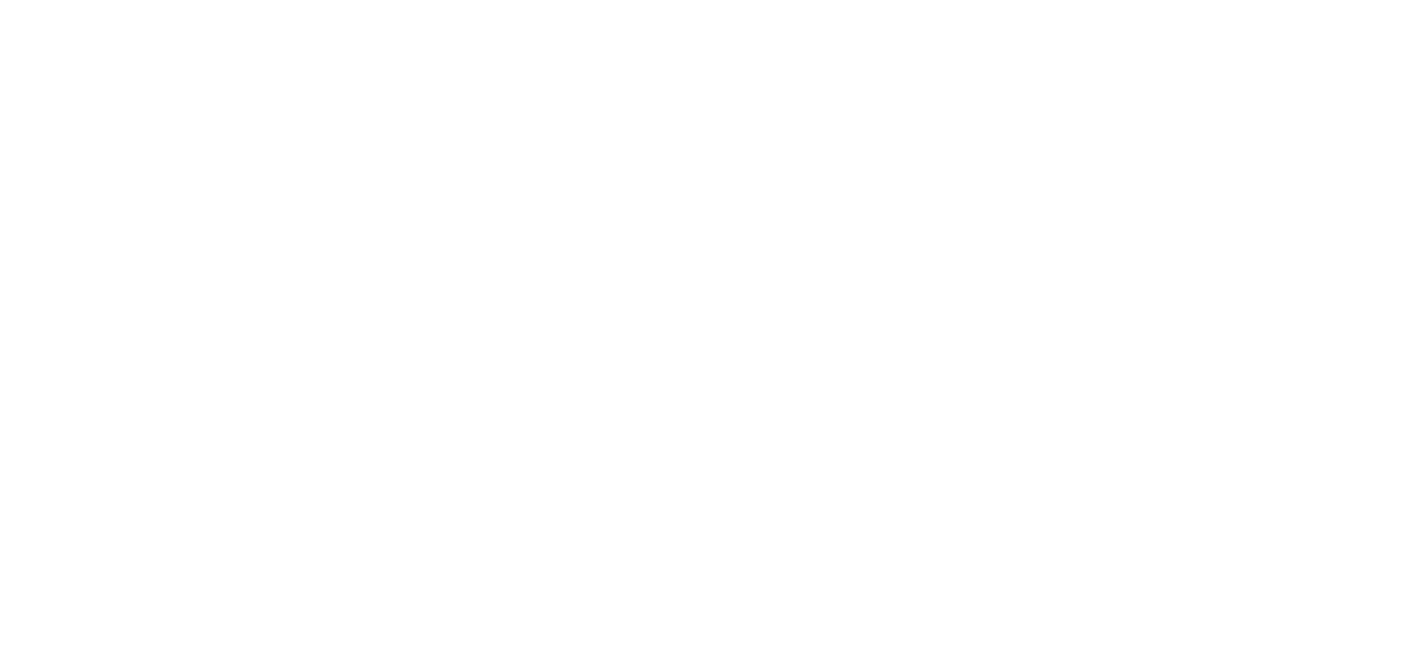 click 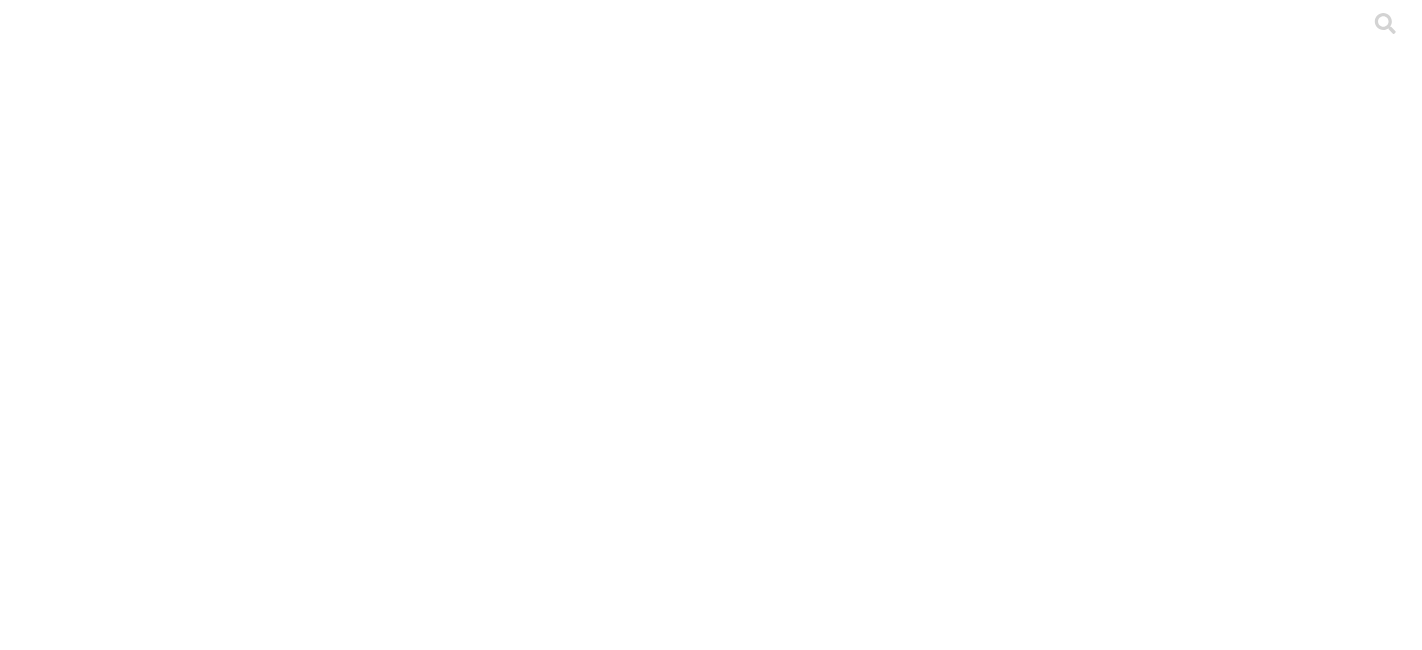 click on ".cls-1 {
fill: #d6d6d6;
}
ETL" at bounding box center (711, 3056) 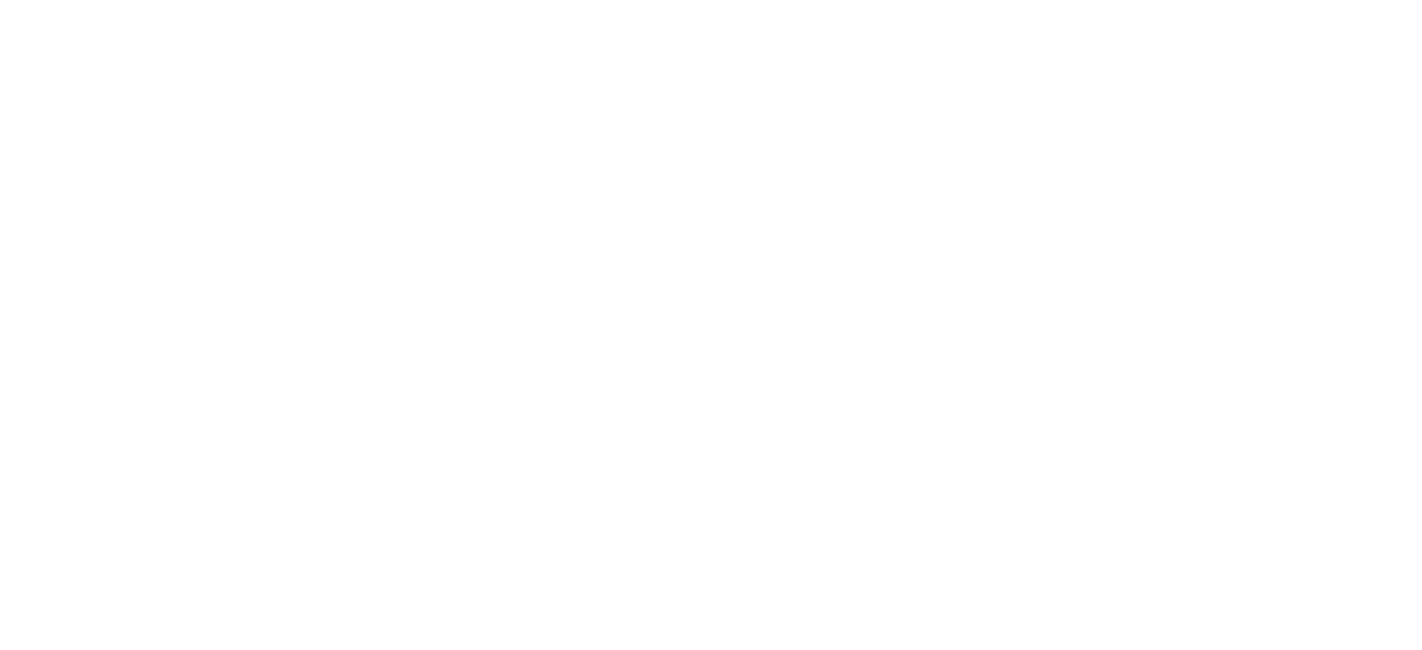 click on "Enviar" at bounding box center [399, 2473] 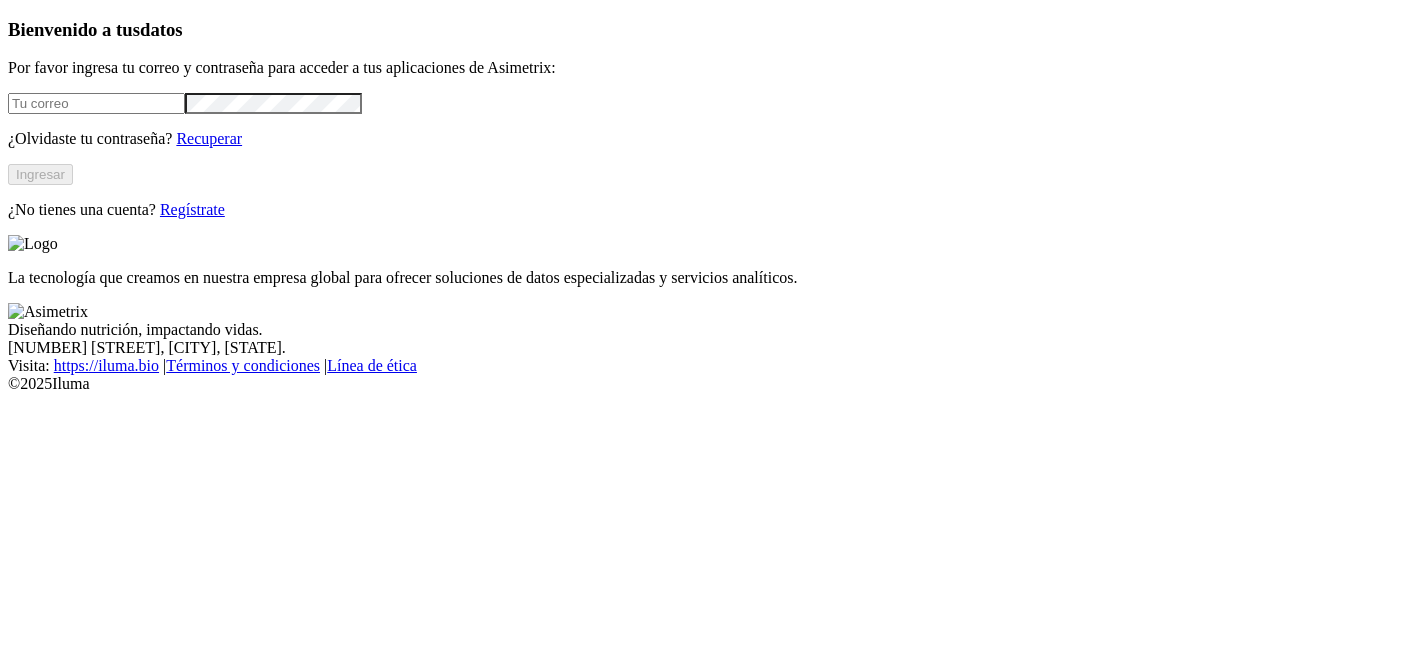 scroll, scrollTop: 0, scrollLeft: 0, axis: both 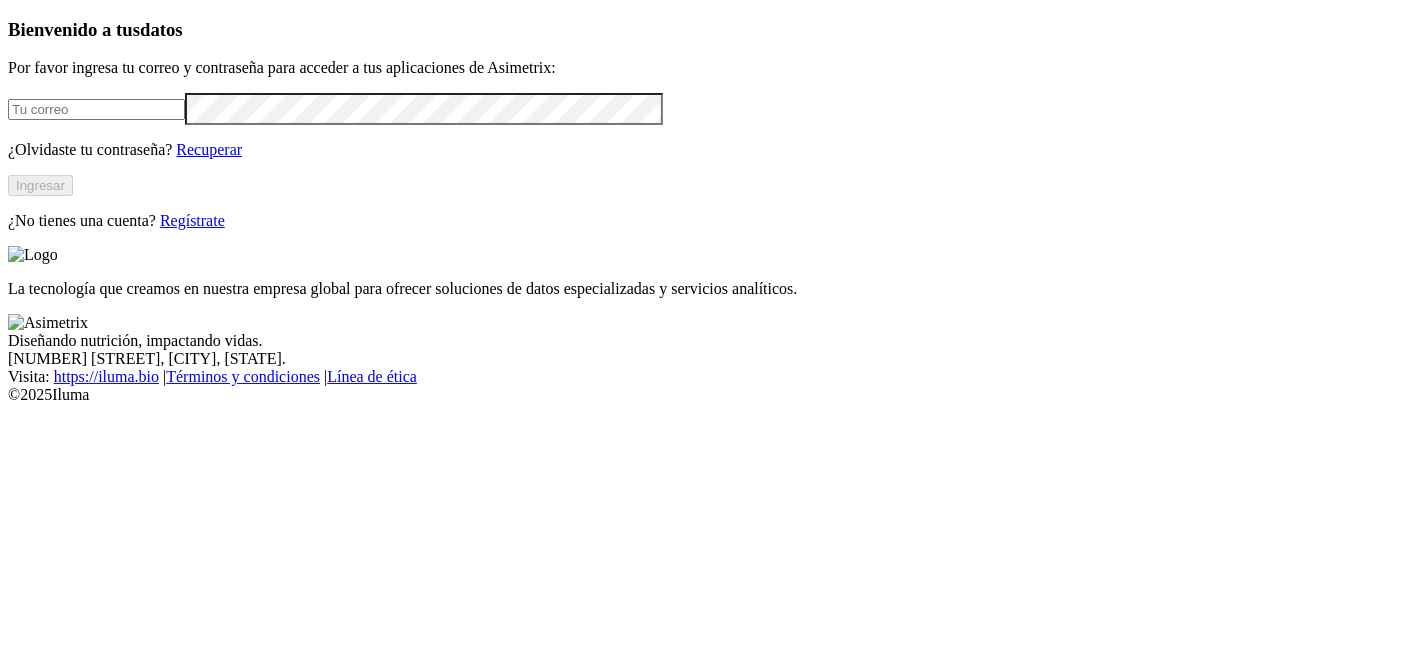 type on "[EMAIL]" 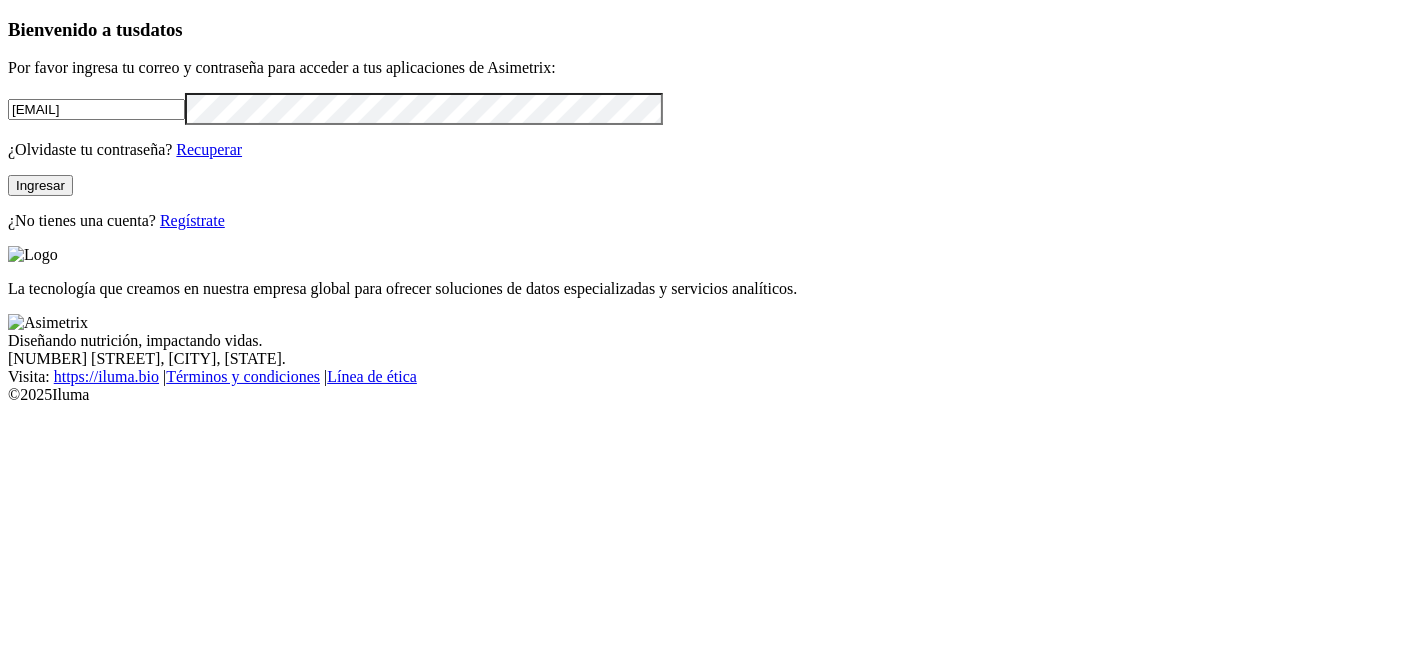 click on "Ingresar" at bounding box center (40, 185) 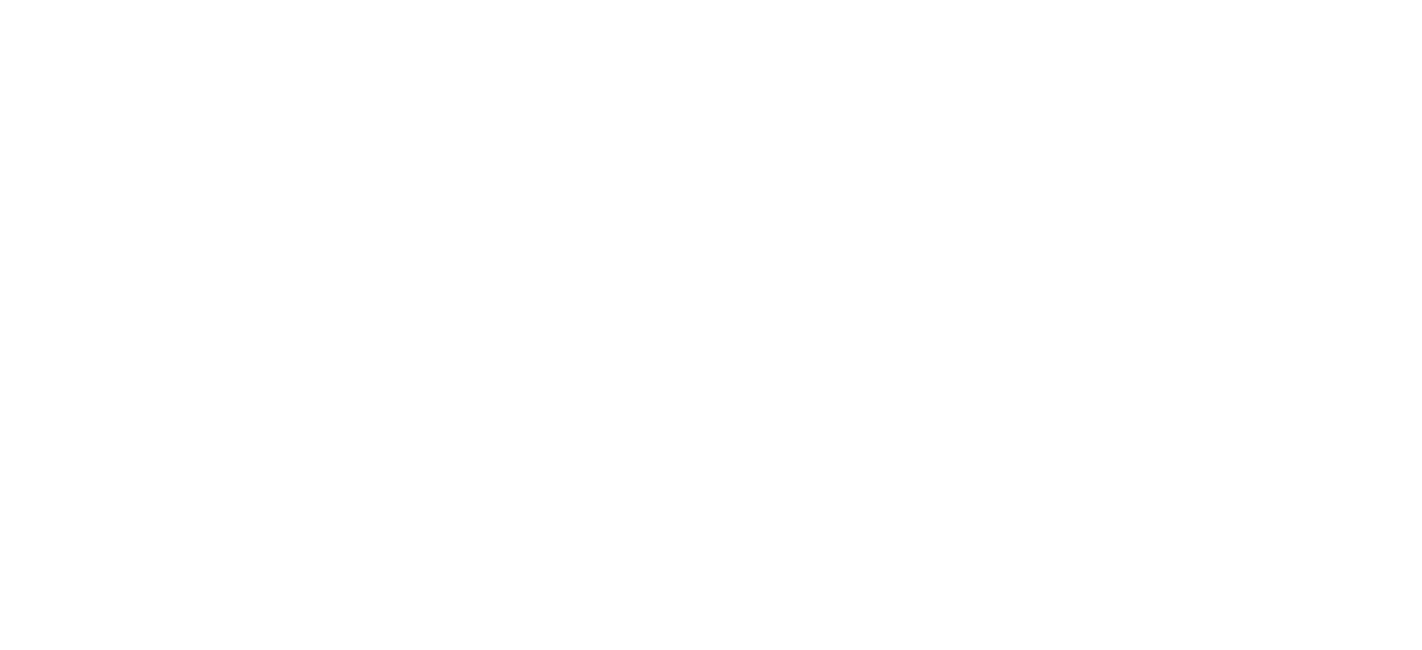 click on "CONTEGRALMIC" at bounding box center [82, 831] 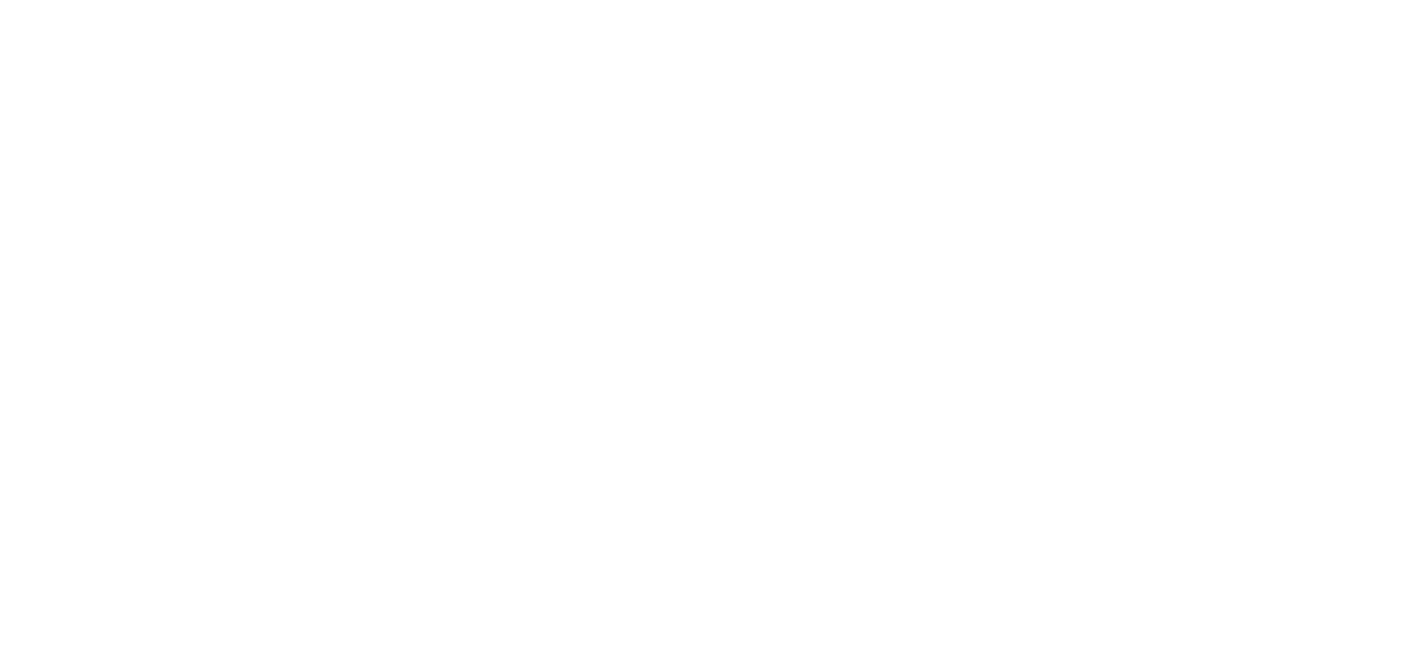 scroll, scrollTop: 0, scrollLeft: 0, axis: both 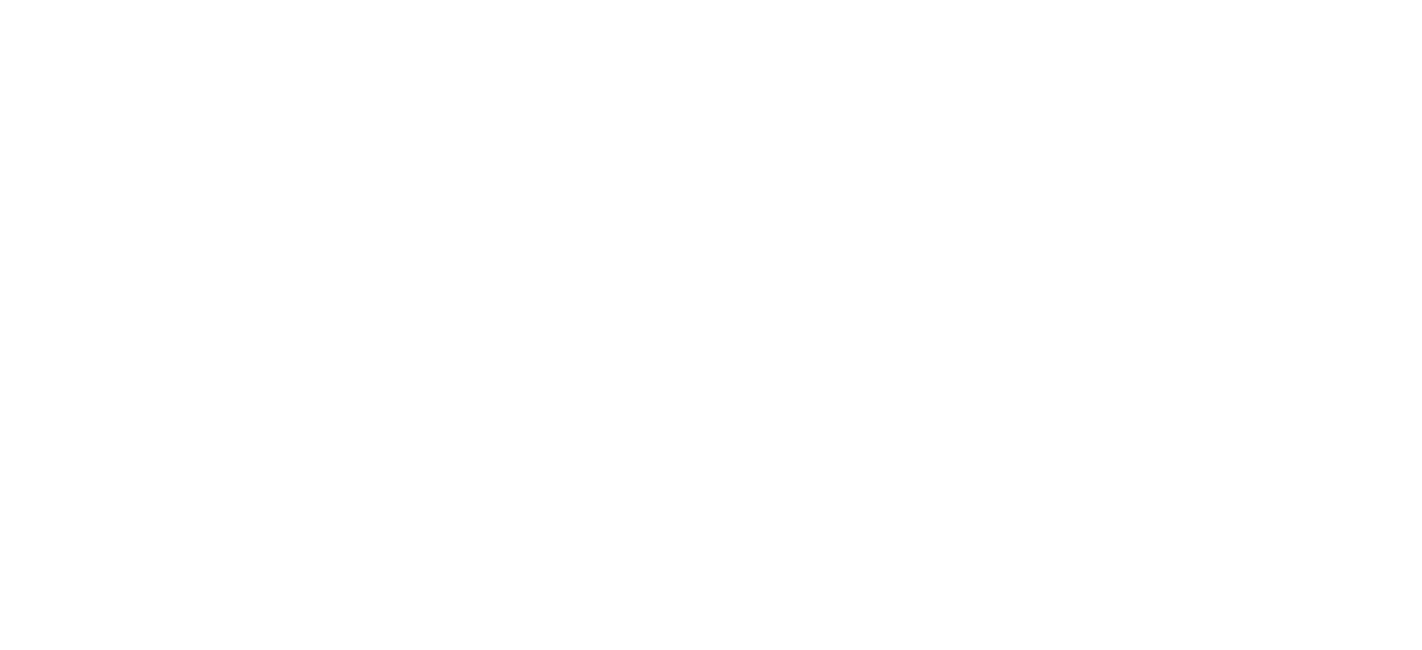 click on "CYFPORCICULTURA" at bounding box center [95, 831] 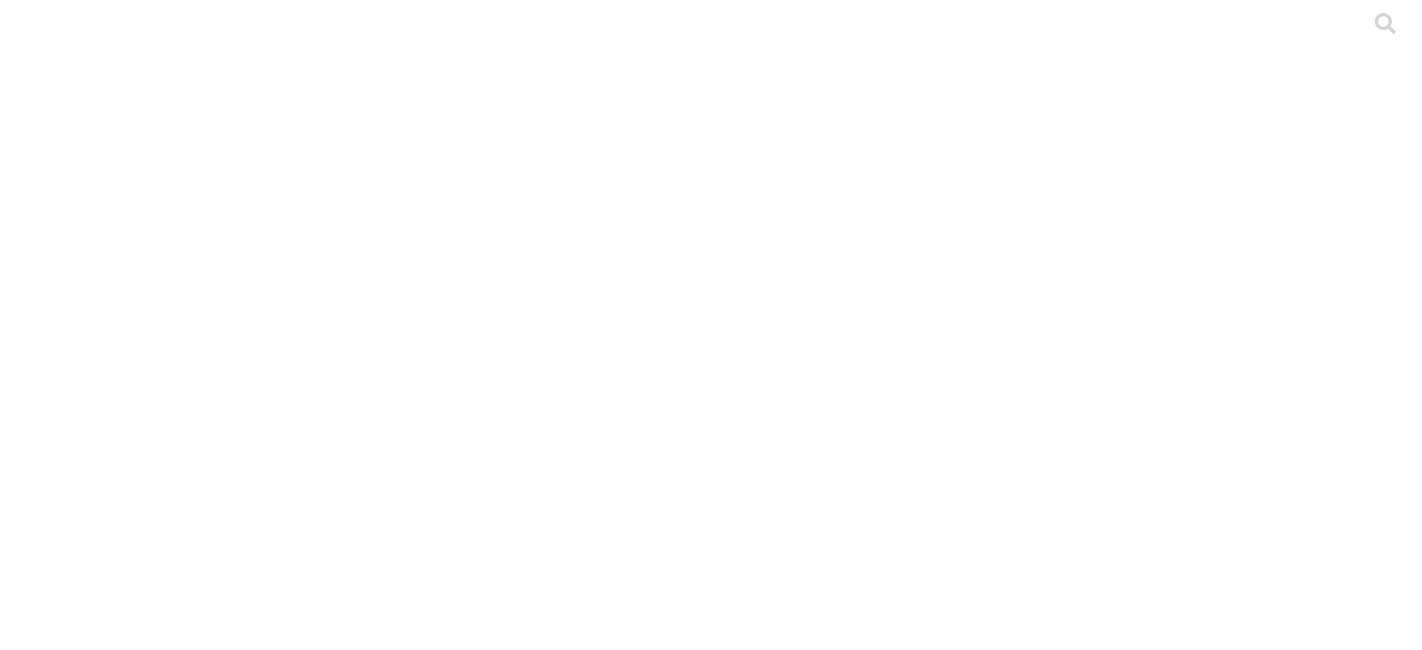 click on ".cls-1 {
fill: #d6d6d6;
}
ETL" at bounding box center [711, 3056] 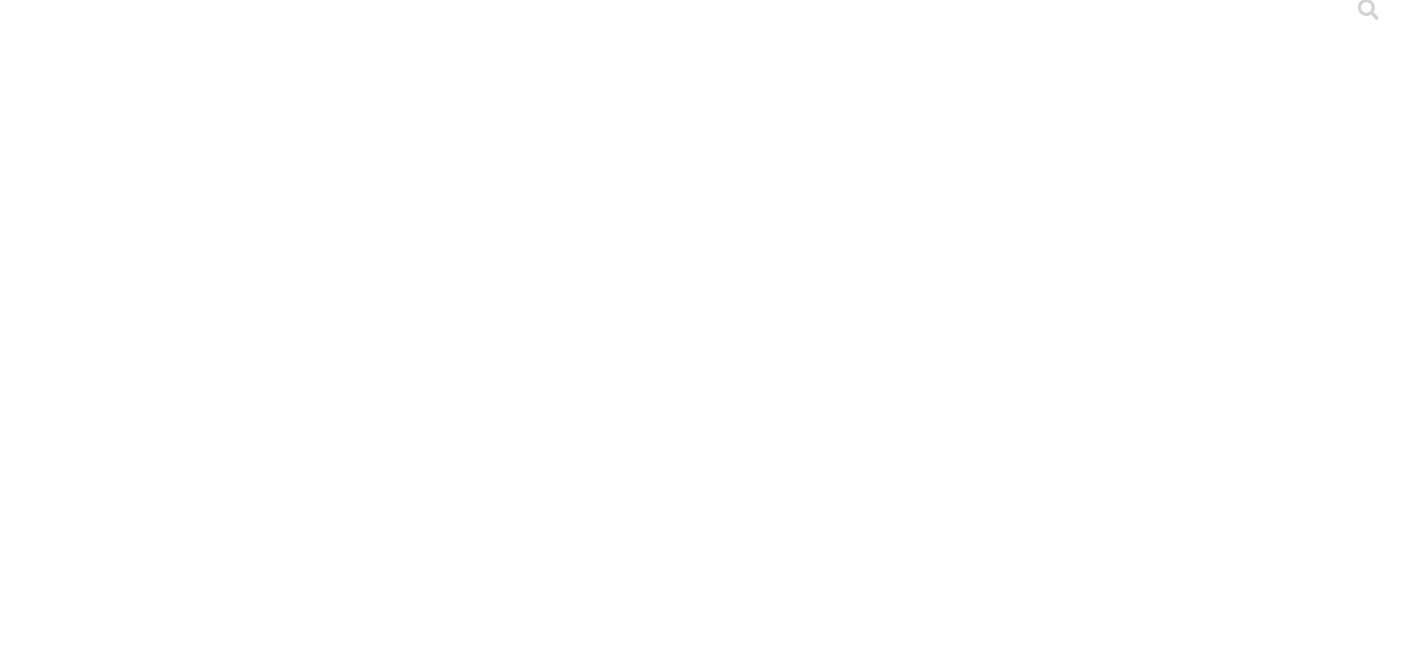scroll, scrollTop: 0, scrollLeft: 0, axis: both 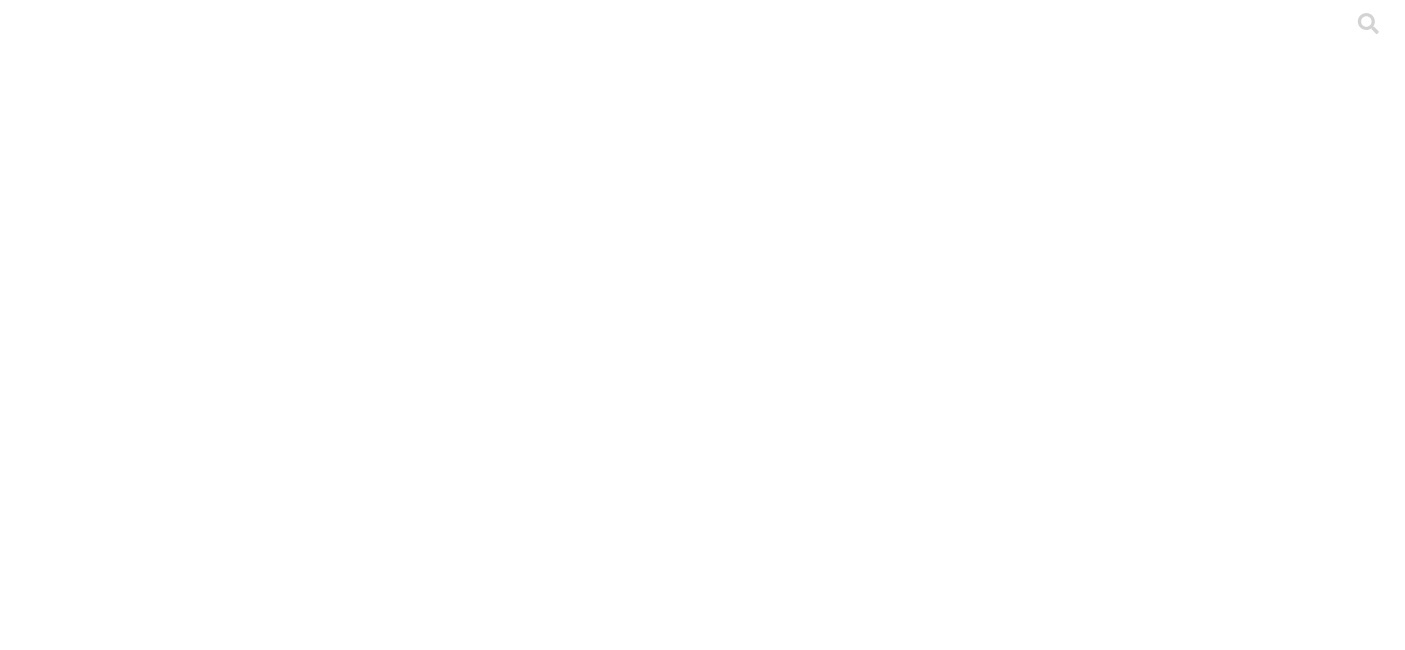 click on "AGROINDUSTRIAL DJJ" at bounding box center [702, 3731] 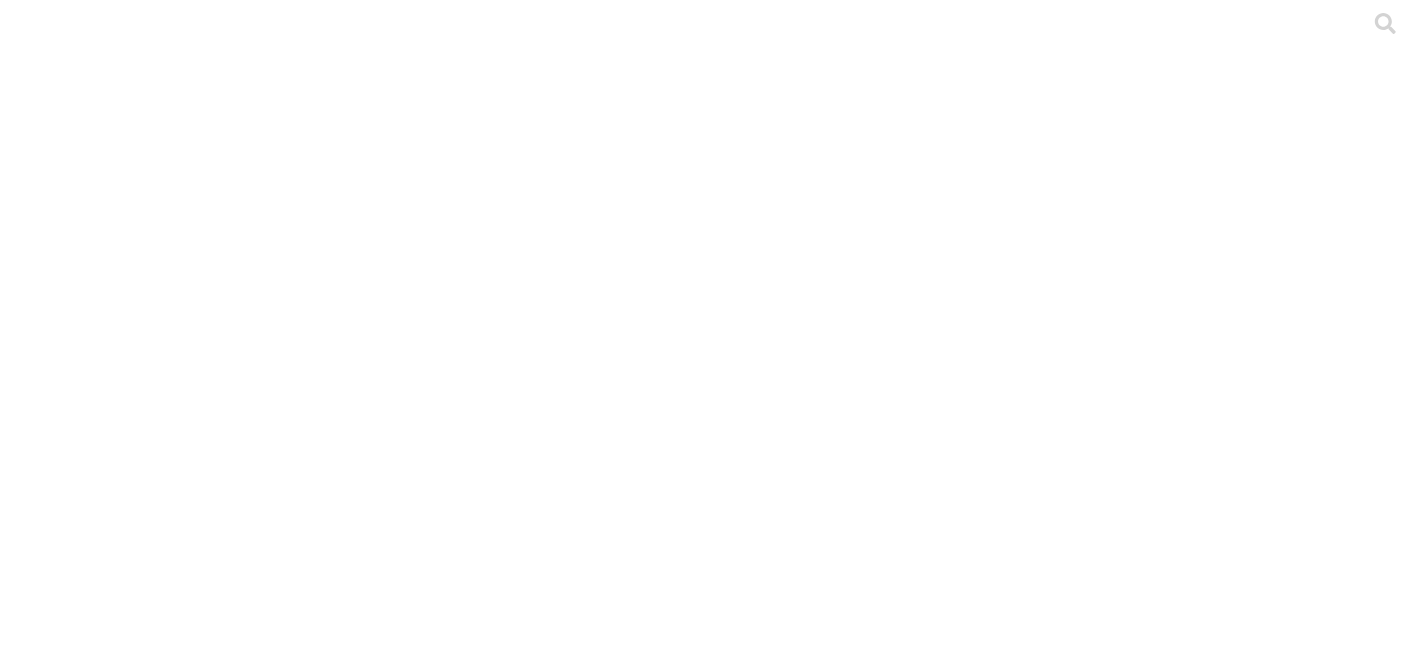 click on ".cls-1 {
fill: #d6d6d6;
}
CEBA" at bounding box center [711, 3056] 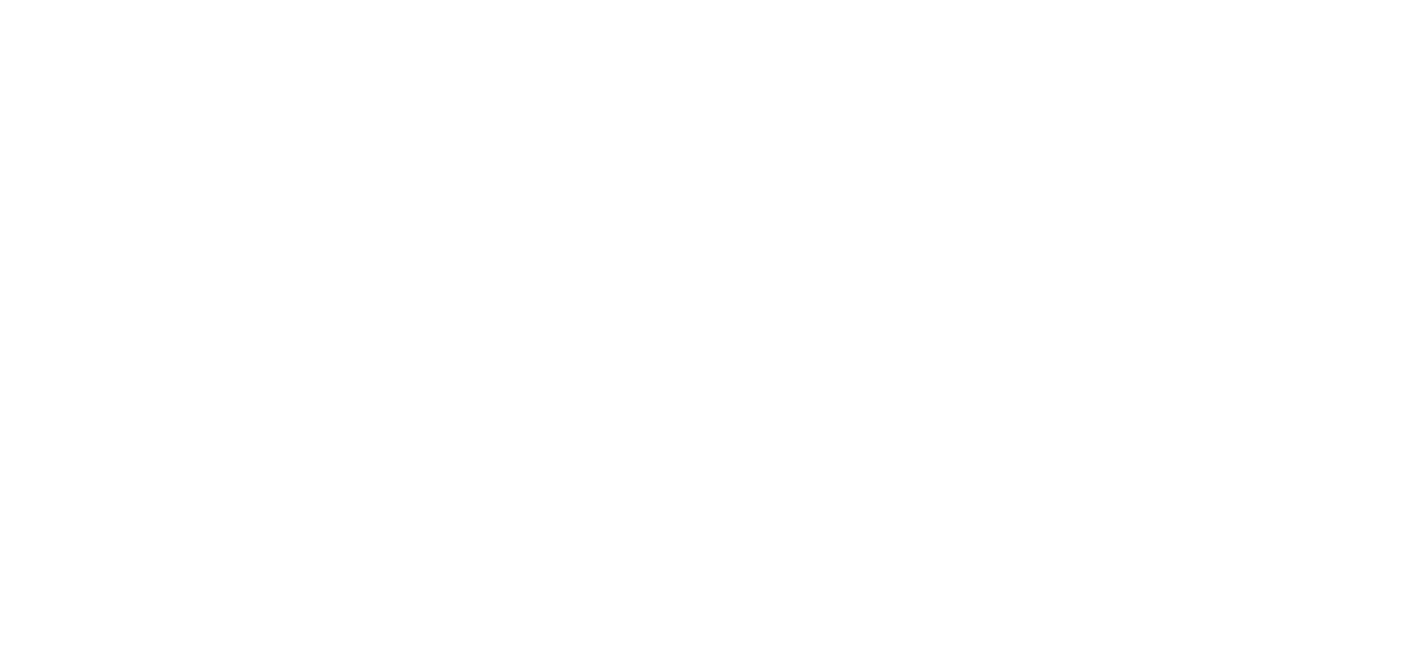 scroll, scrollTop: 0, scrollLeft: 0, axis: both 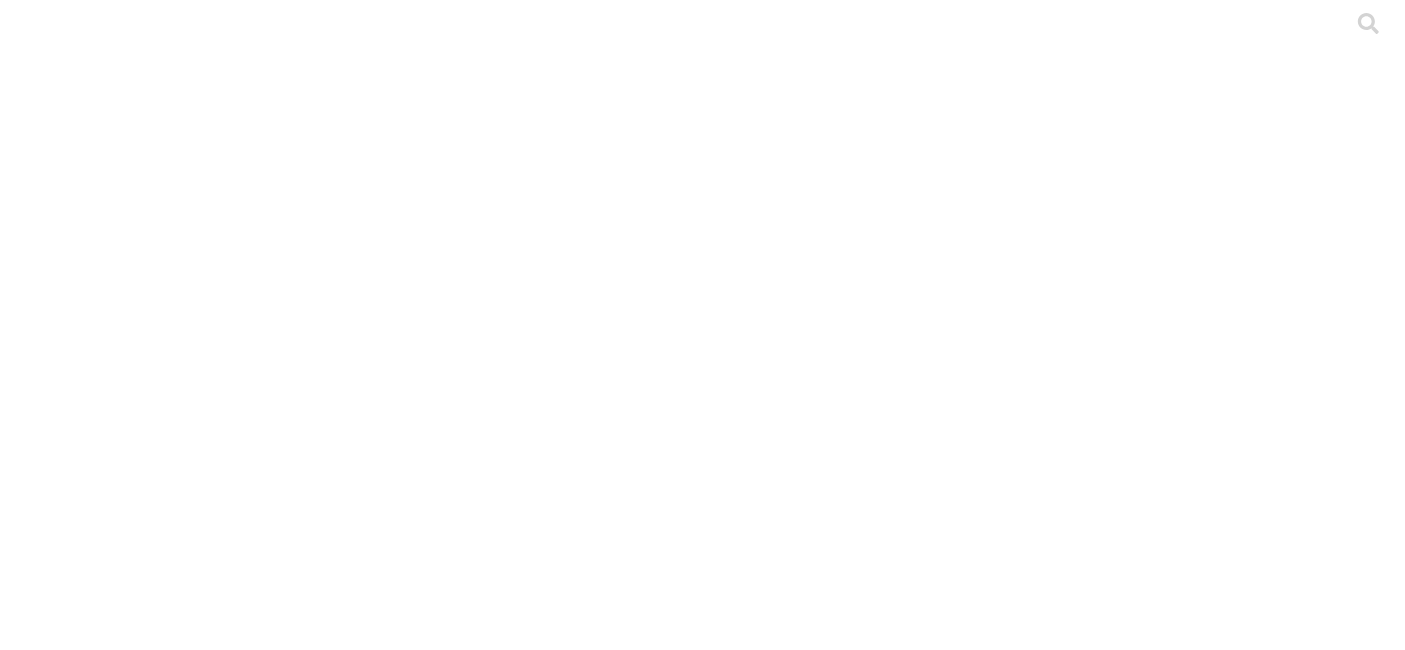 click on "CIENAGA" at bounding box center [131, 2247] 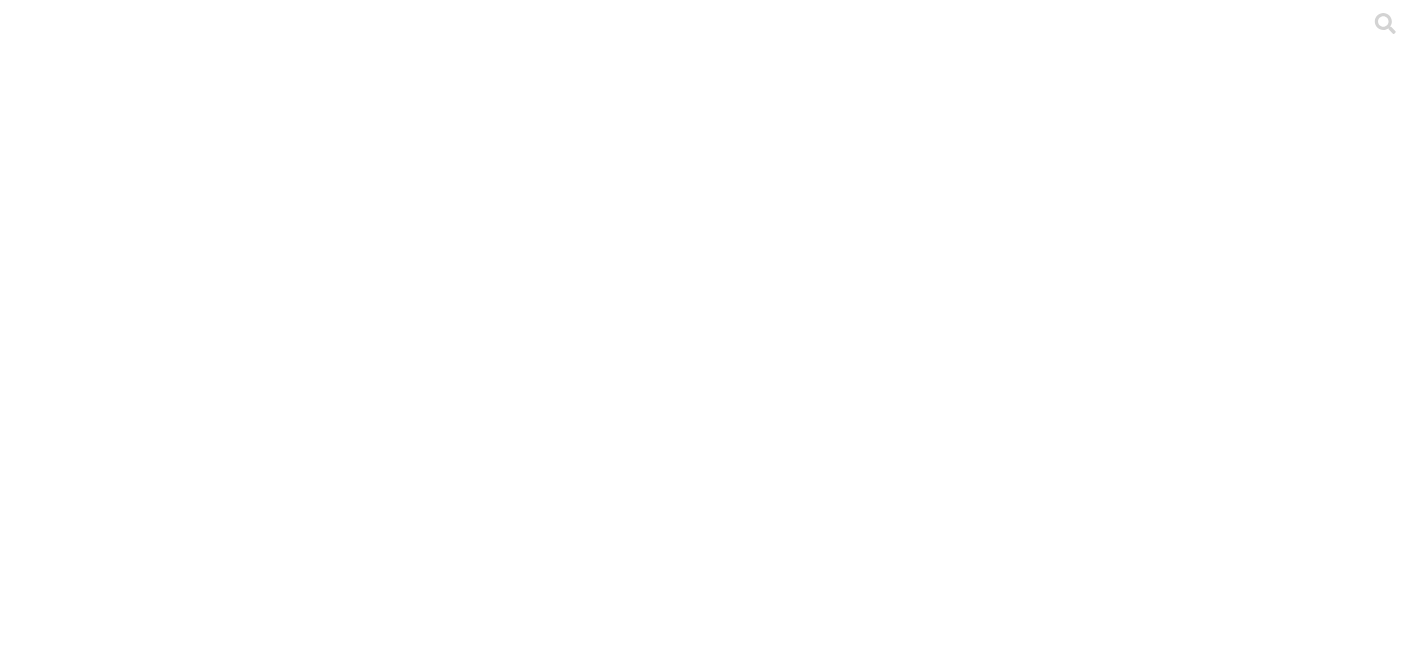 click on ".cls-1 {
fill: #d6d6d6;
}
PRECEBO" at bounding box center [711, 5912] 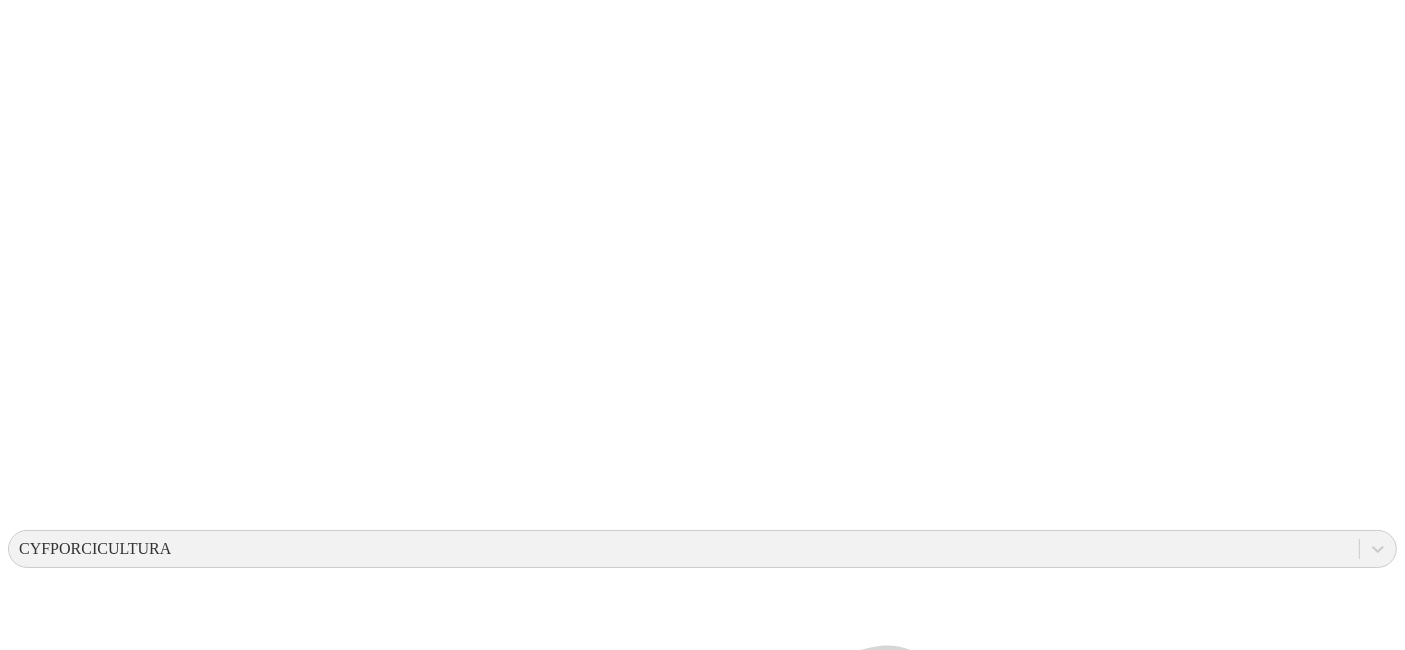 scroll, scrollTop: 0, scrollLeft: 0, axis: both 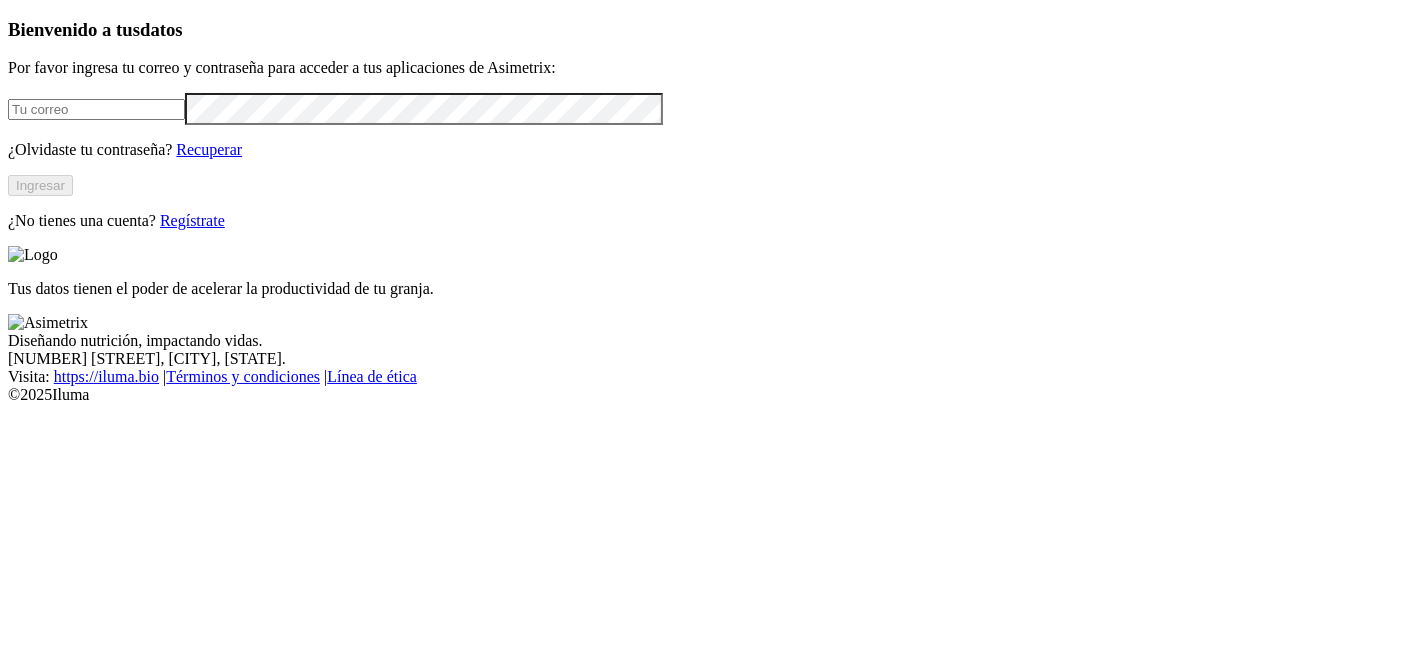 type on "[NAME]@[DOMAIN]" 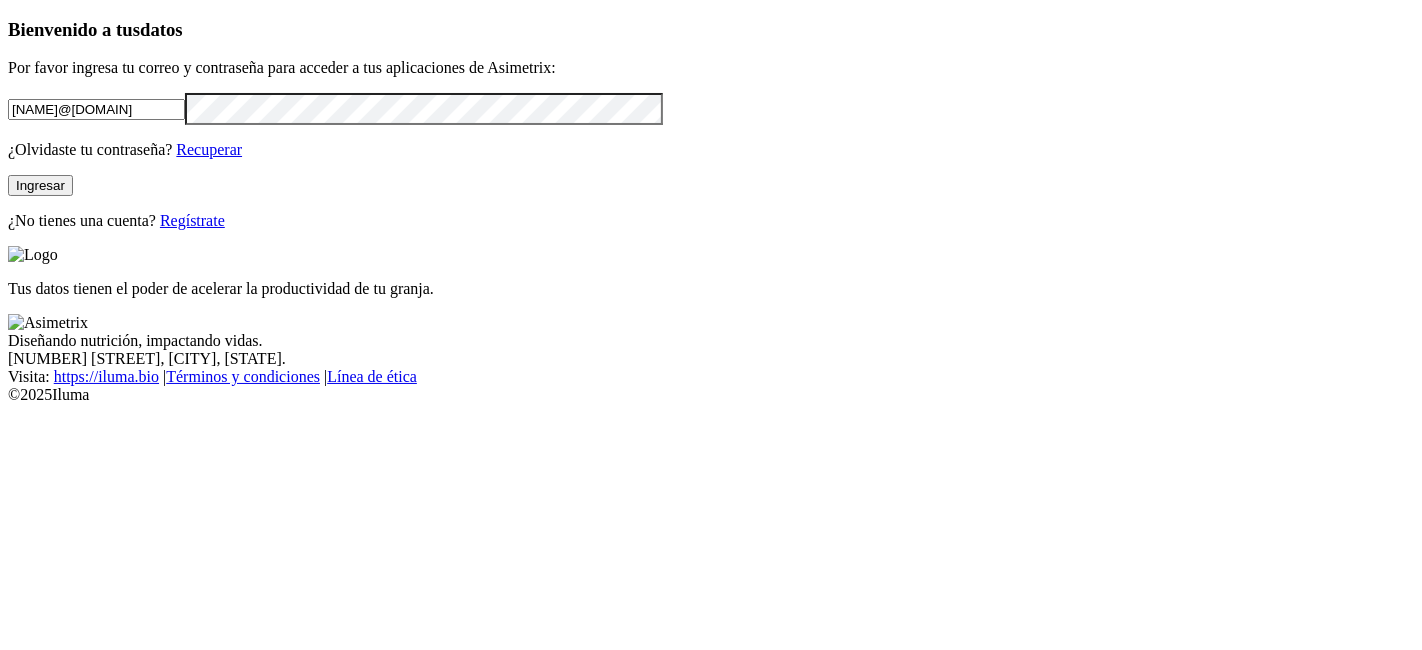 click on "Ingresar" at bounding box center (40, 185) 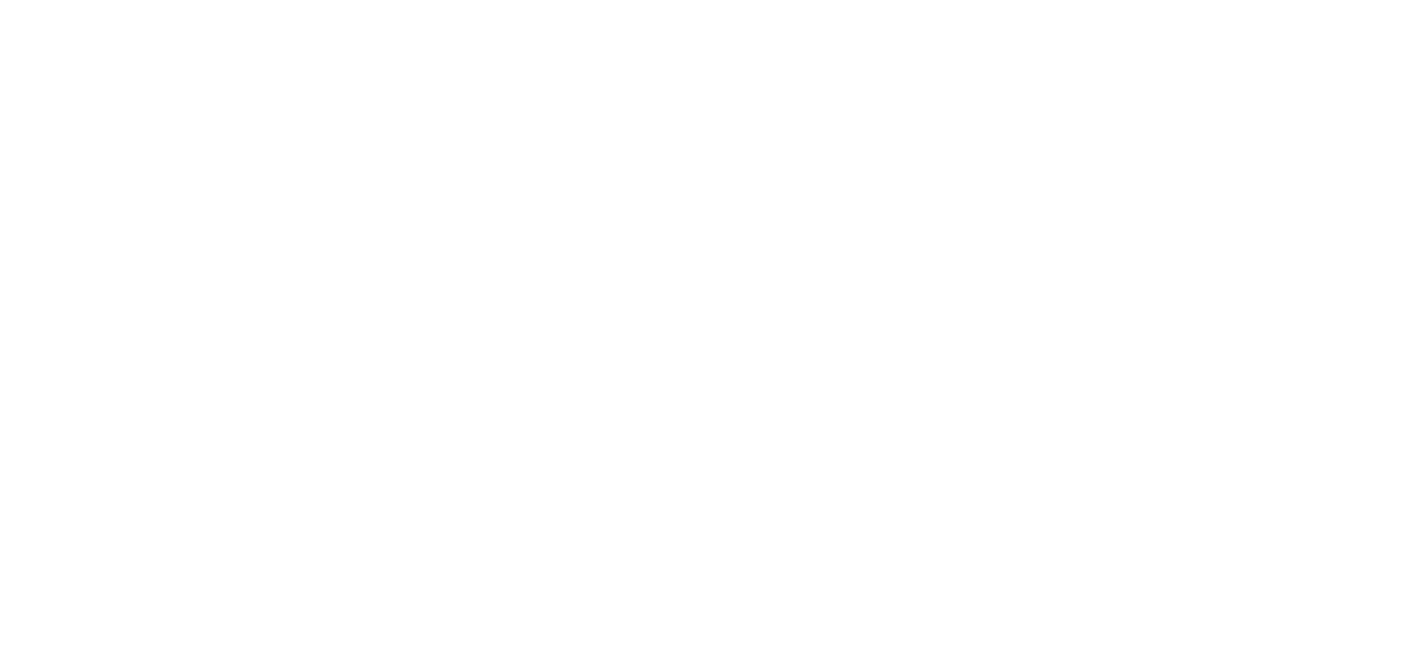 click on "CONTEGRALMIC" at bounding box center (82, 831) 